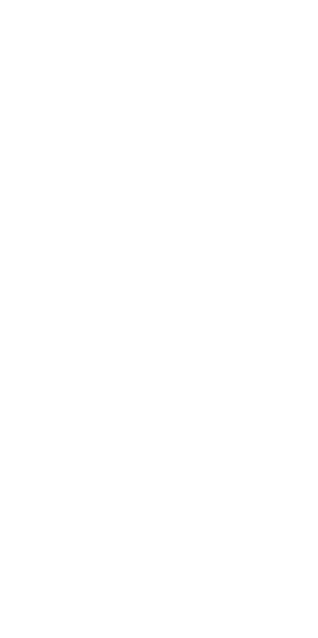 scroll, scrollTop: 0, scrollLeft: 0, axis: both 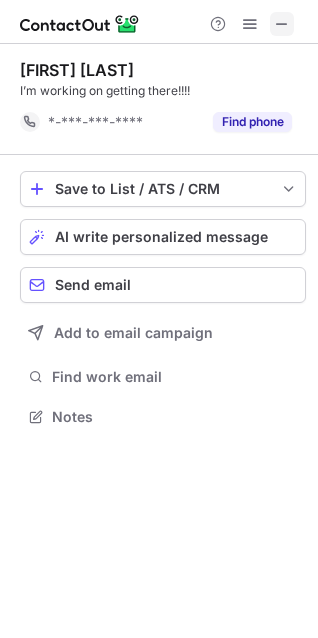 click at bounding box center [282, 24] 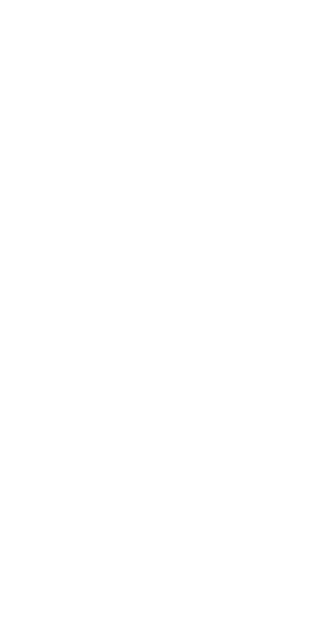 scroll, scrollTop: 0, scrollLeft: 0, axis: both 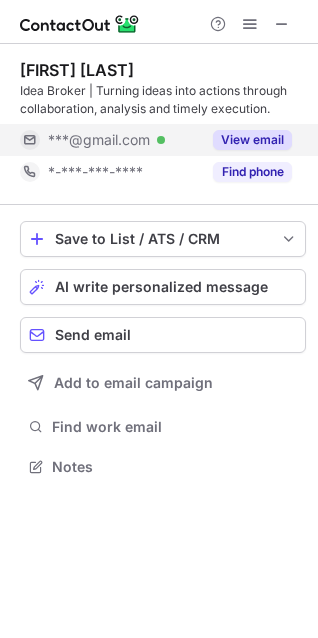 click on "View email" at bounding box center [252, 140] 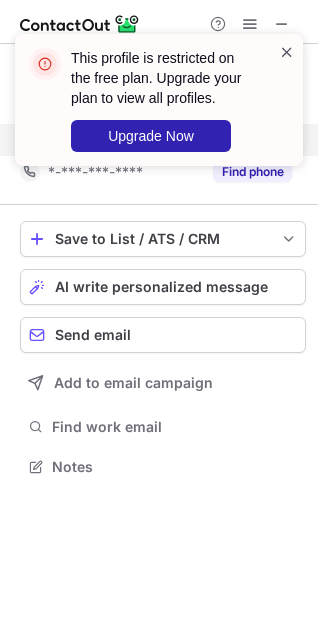 click at bounding box center [287, 52] 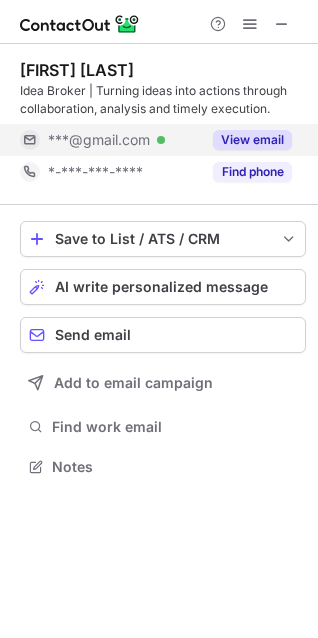 click on "View email" at bounding box center [246, 140] 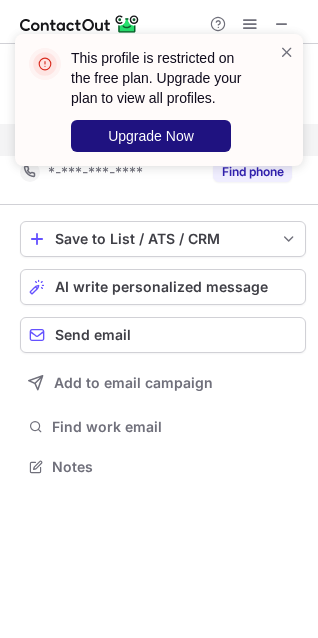 click on "Upgrade Now" at bounding box center [151, 136] 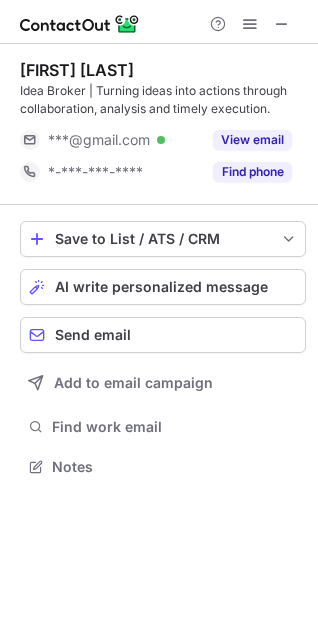 scroll, scrollTop: 10, scrollLeft: 10, axis: both 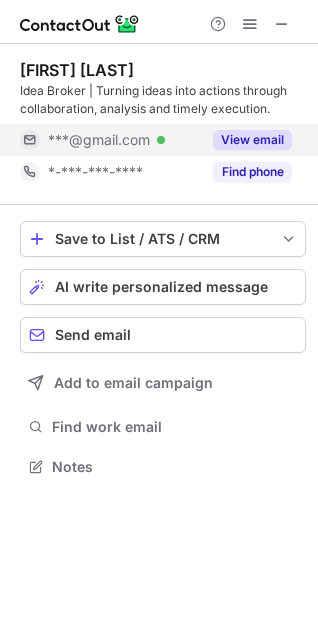 click on "View email" at bounding box center (252, 140) 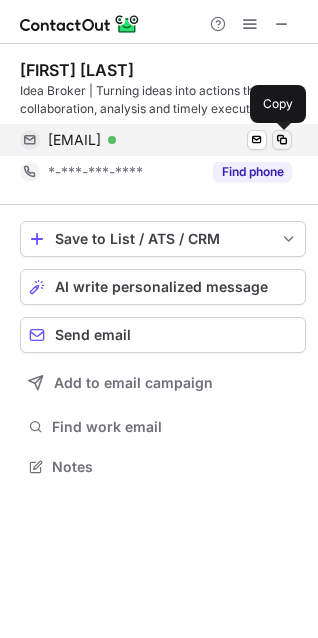 click at bounding box center [282, 140] 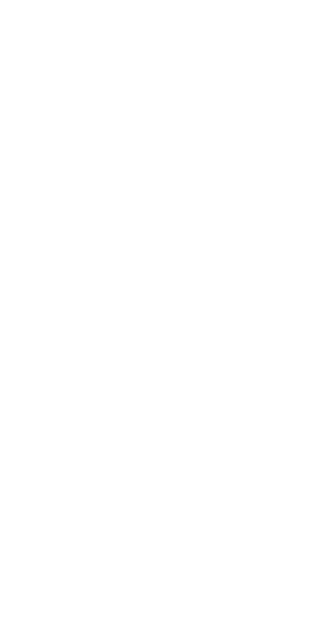 scroll, scrollTop: 0, scrollLeft: 0, axis: both 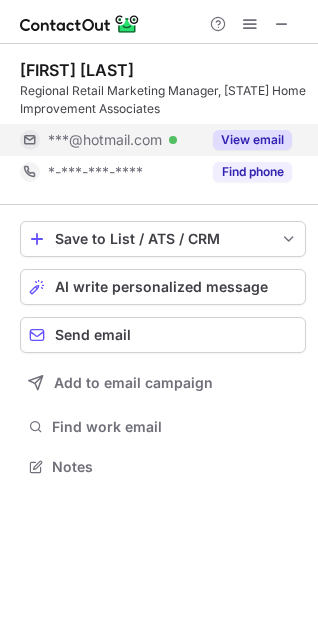 click on "View email" at bounding box center [252, 140] 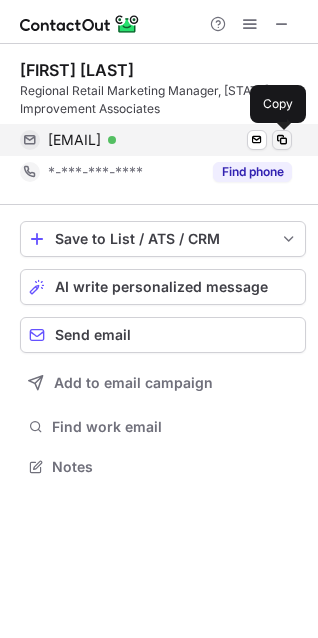 click at bounding box center (282, 140) 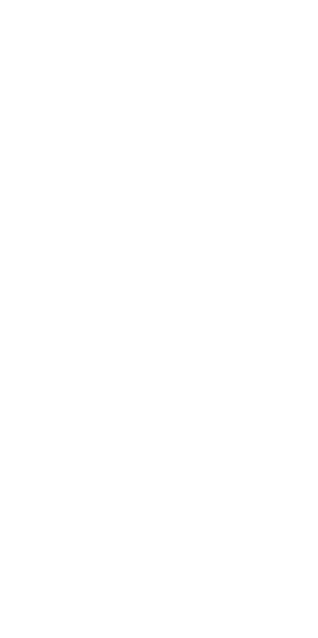 scroll, scrollTop: 0, scrollLeft: 0, axis: both 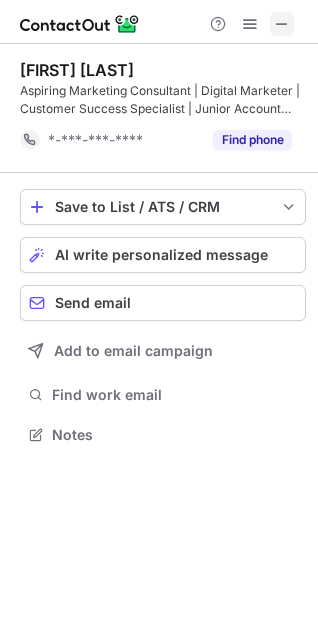 click at bounding box center [282, 24] 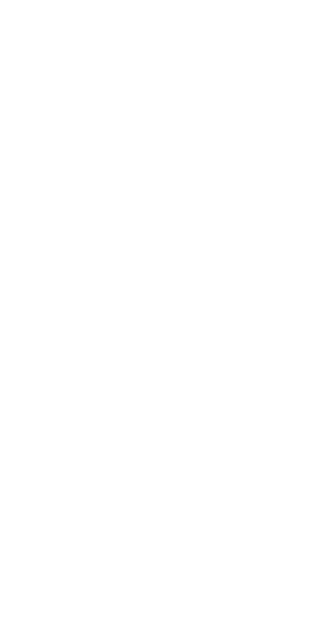 scroll, scrollTop: 0, scrollLeft: 0, axis: both 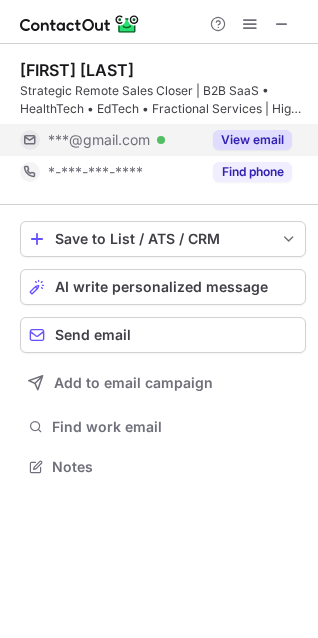 click on "View email" at bounding box center (252, 140) 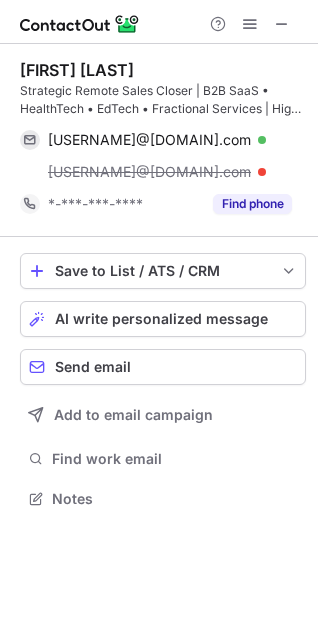 scroll, scrollTop: 10, scrollLeft: 10, axis: both 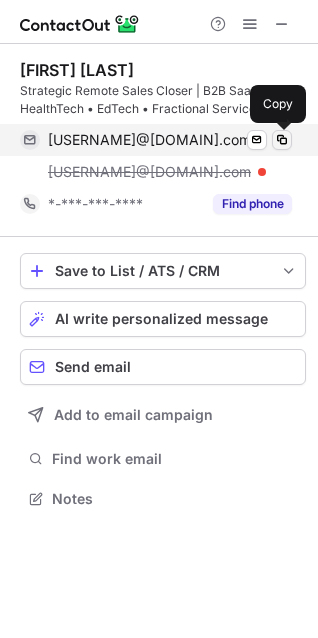 click at bounding box center (282, 140) 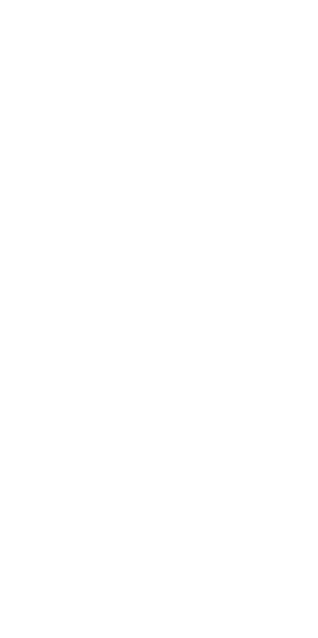 scroll, scrollTop: 0, scrollLeft: 0, axis: both 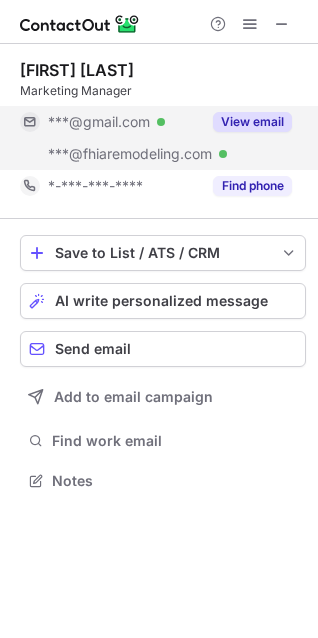 click on "View email" at bounding box center (252, 122) 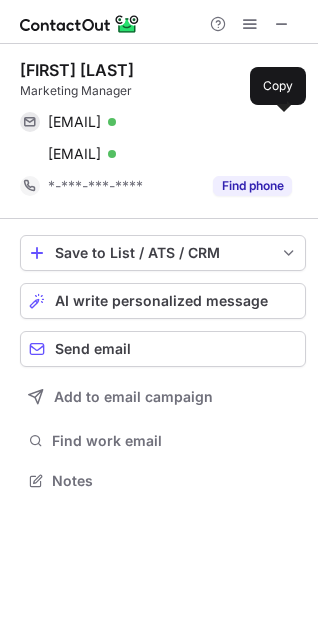 click at bounding box center (282, 122) 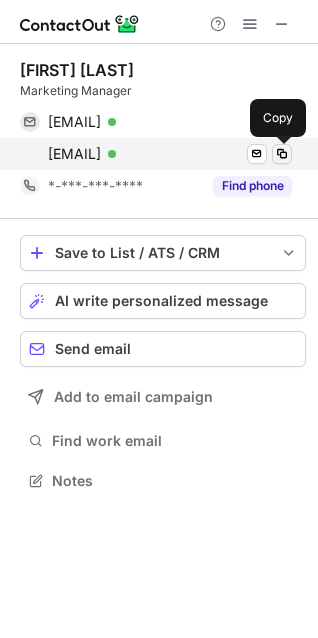 click at bounding box center (282, 154) 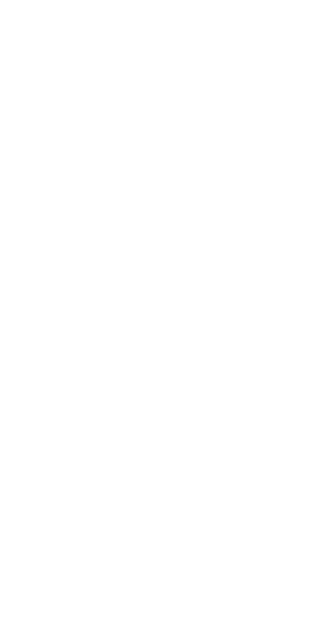 scroll, scrollTop: 0, scrollLeft: 0, axis: both 